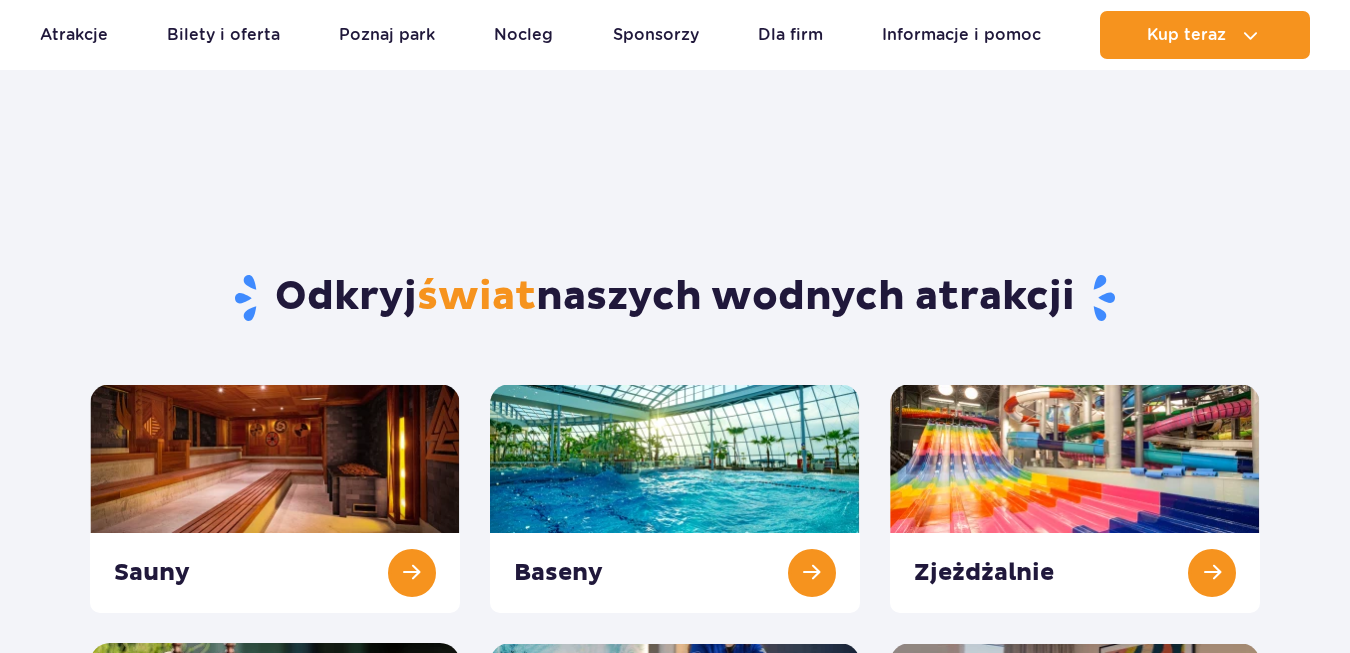 scroll, scrollTop: 200, scrollLeft: 0, axis: vertical 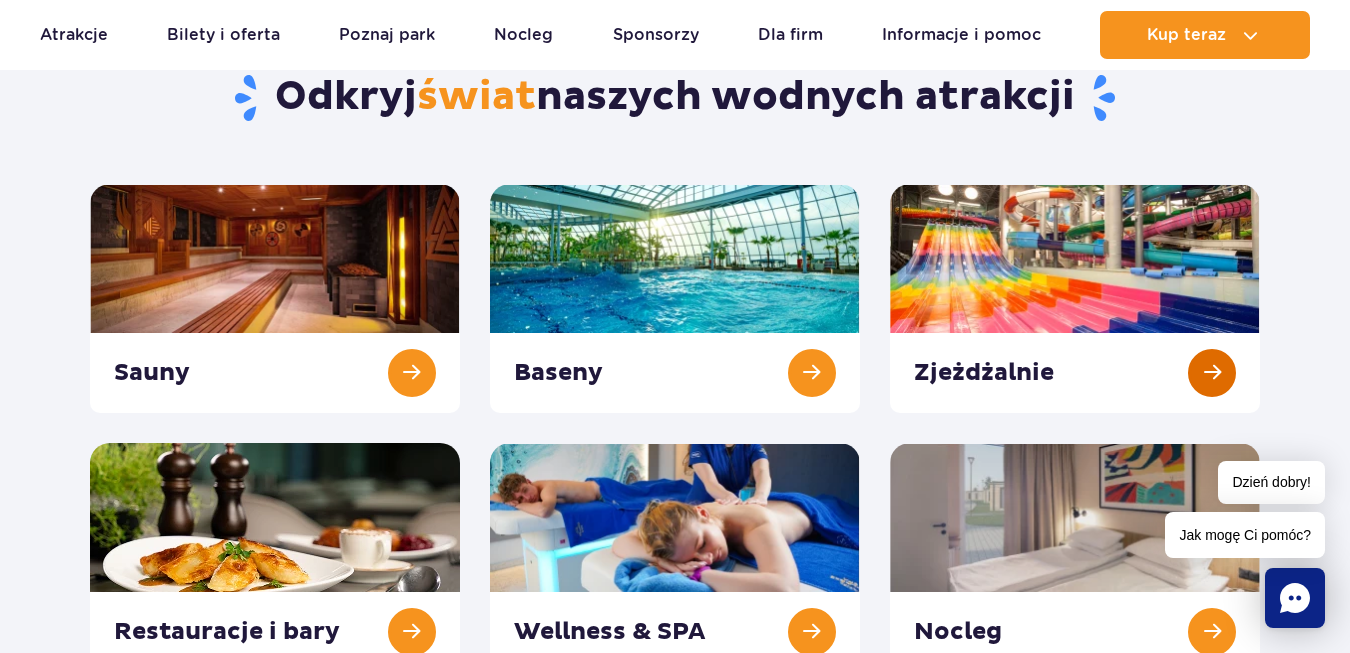 click at bounding box center (1075, 298) 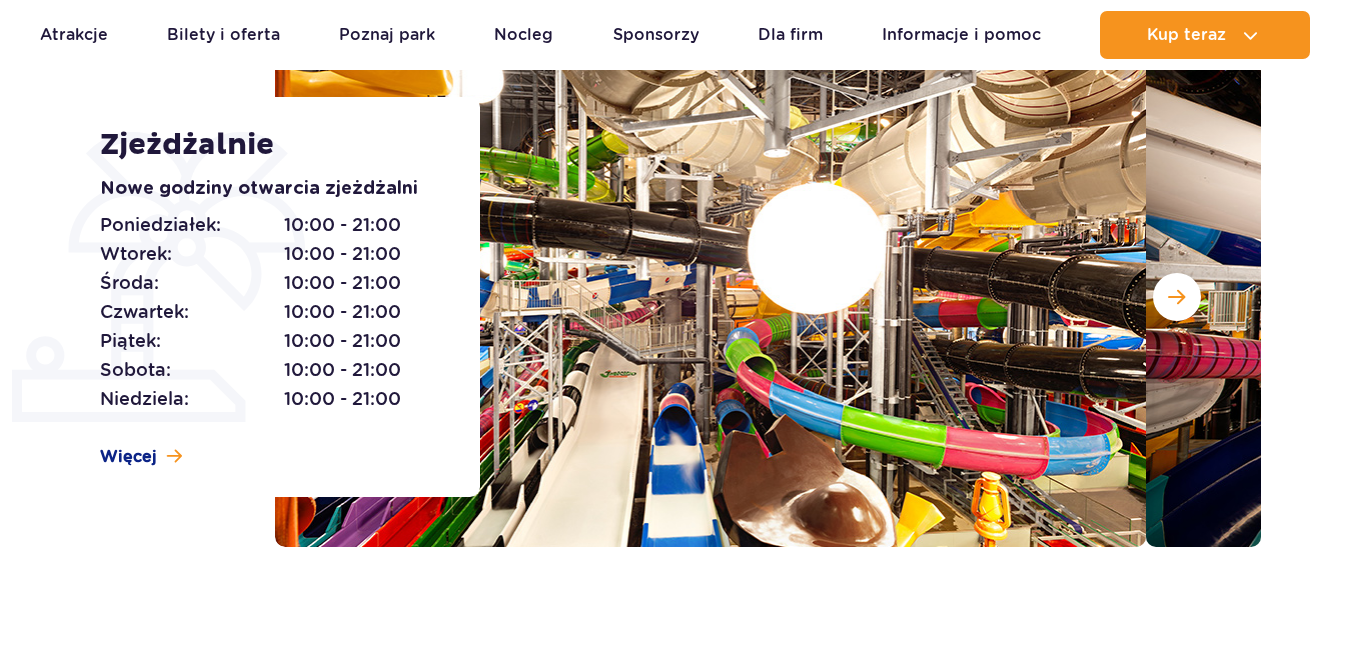 scroll, scrollTop: 200, scrollLeft: 0, axis: vertical 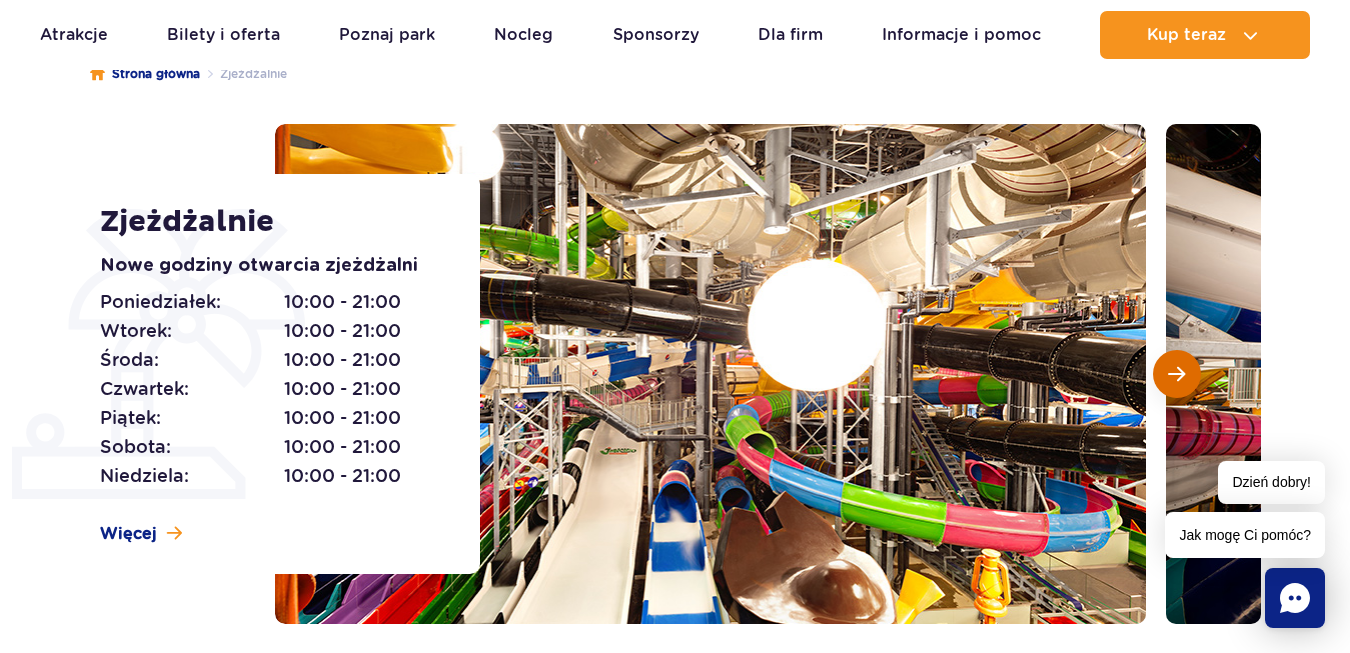 click at bounding box center (1176, 374) 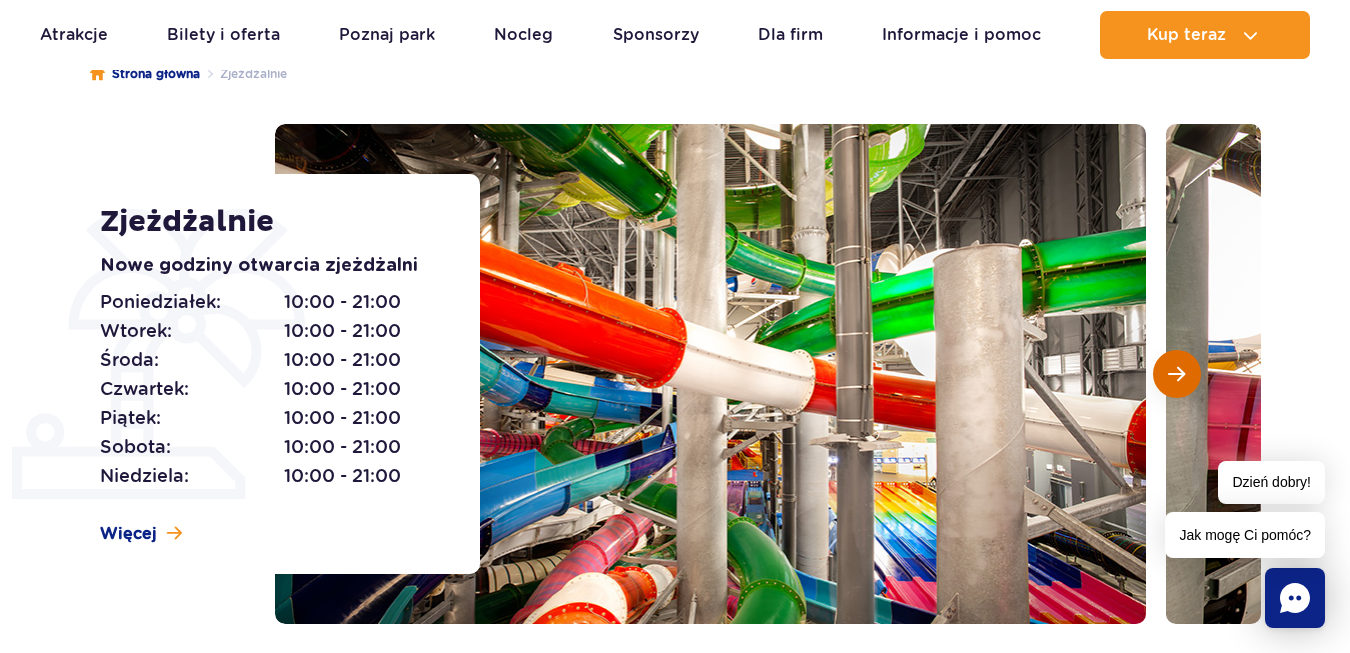 click at bounding box center [1176, 374] 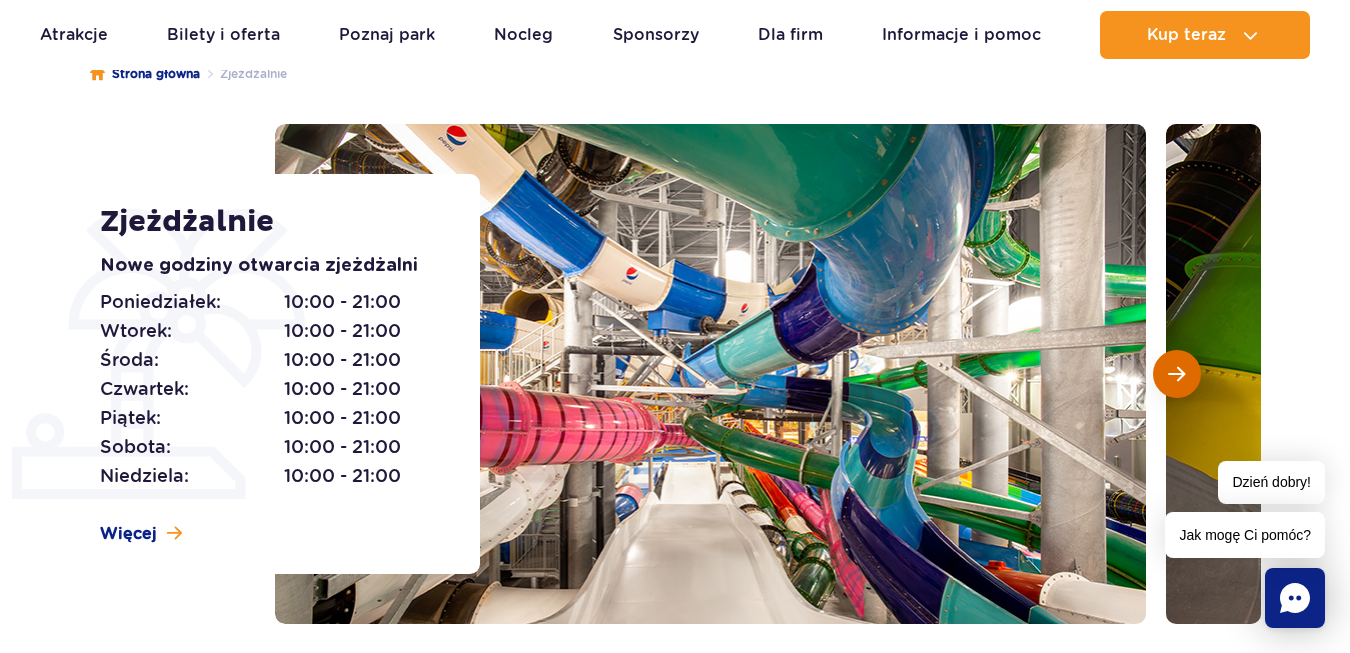 click at bounding box center [1176, 374] 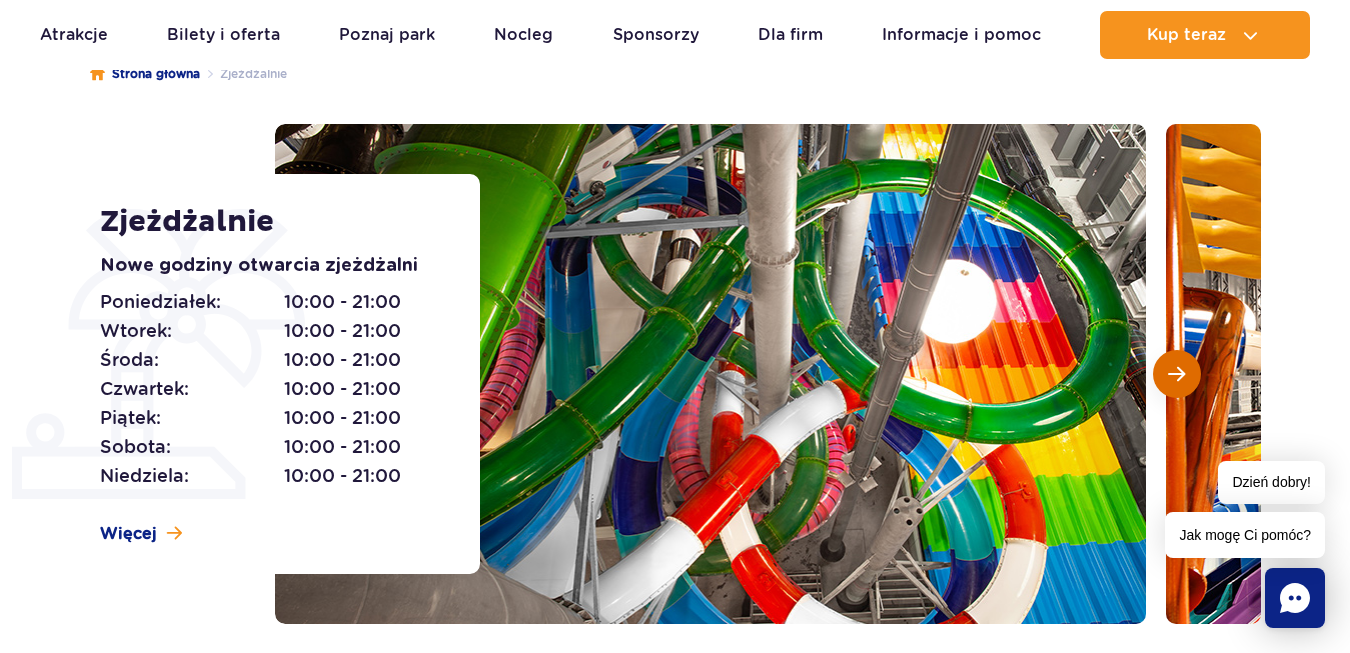 click at bounding box center [1176, 374] 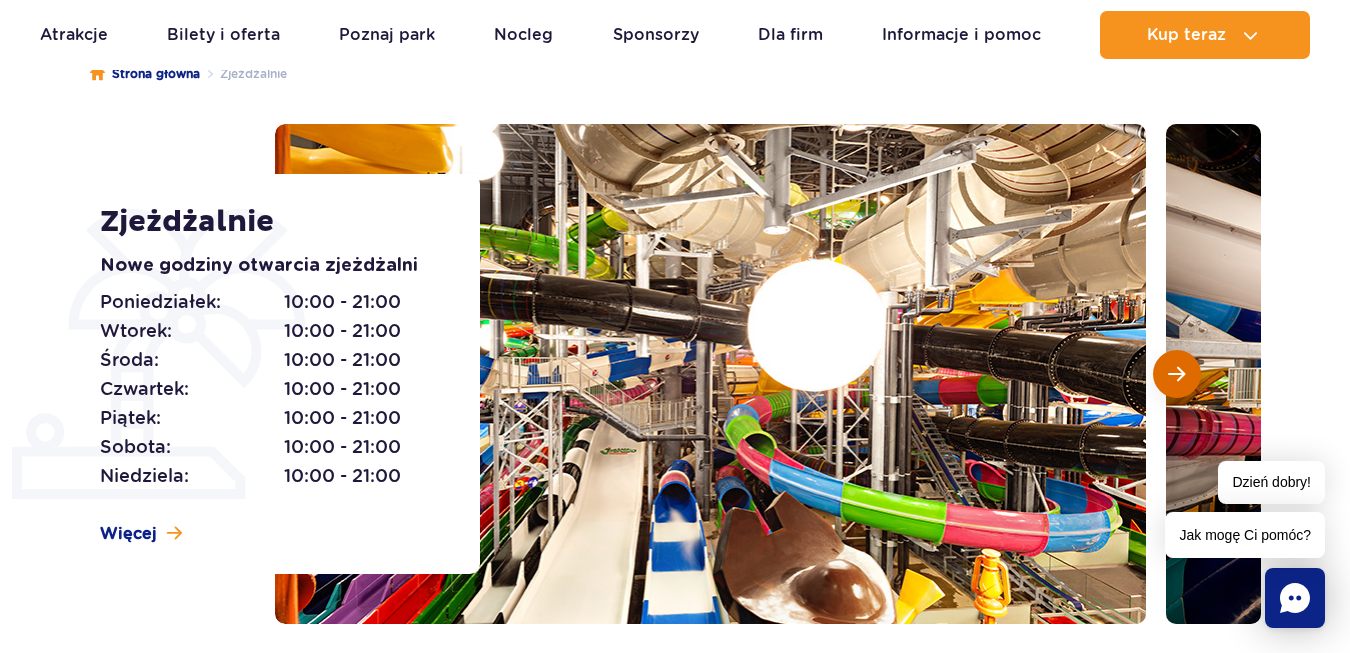 click at bounding box center (1176, 374) 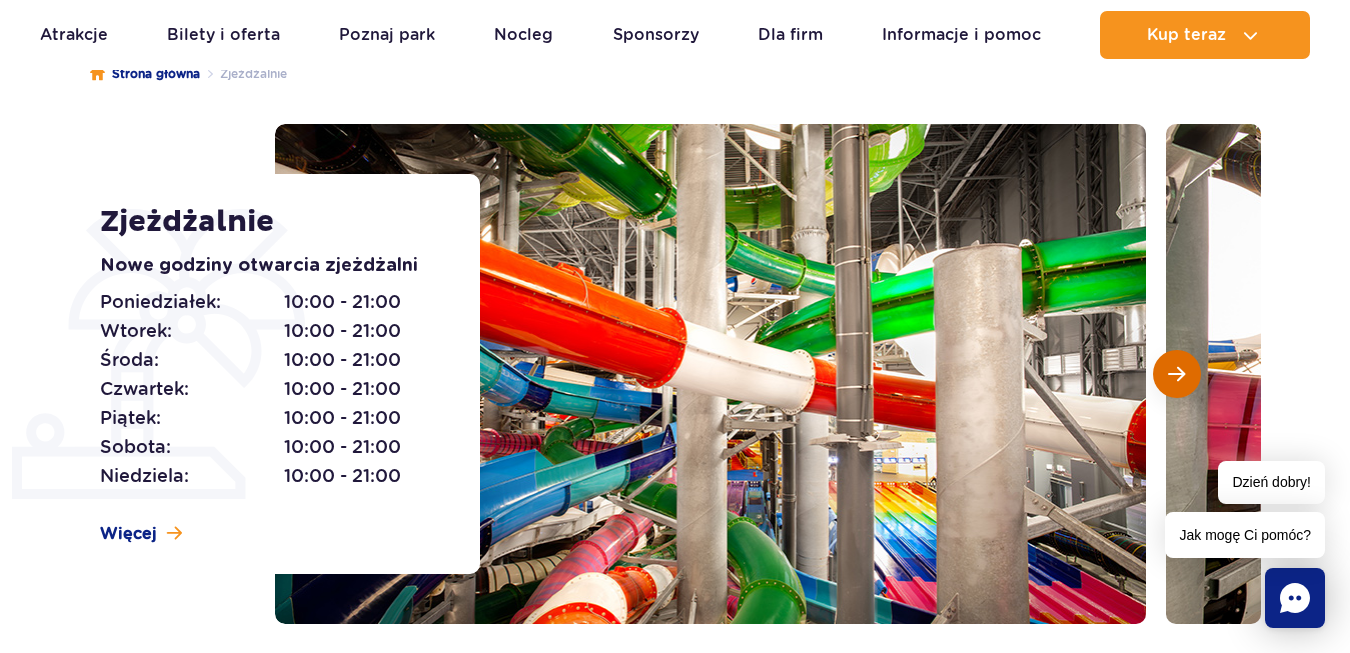 click at bounding box center [1176, 374] 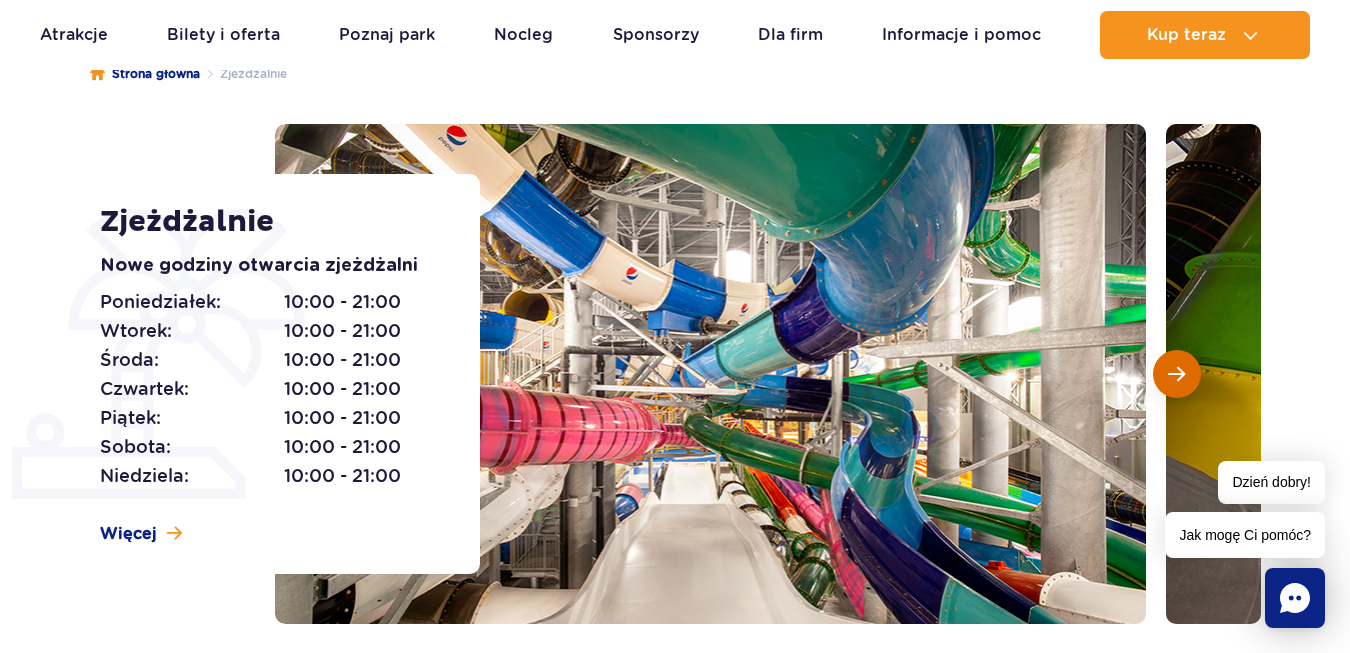 click at bounding box center (1176, 374) 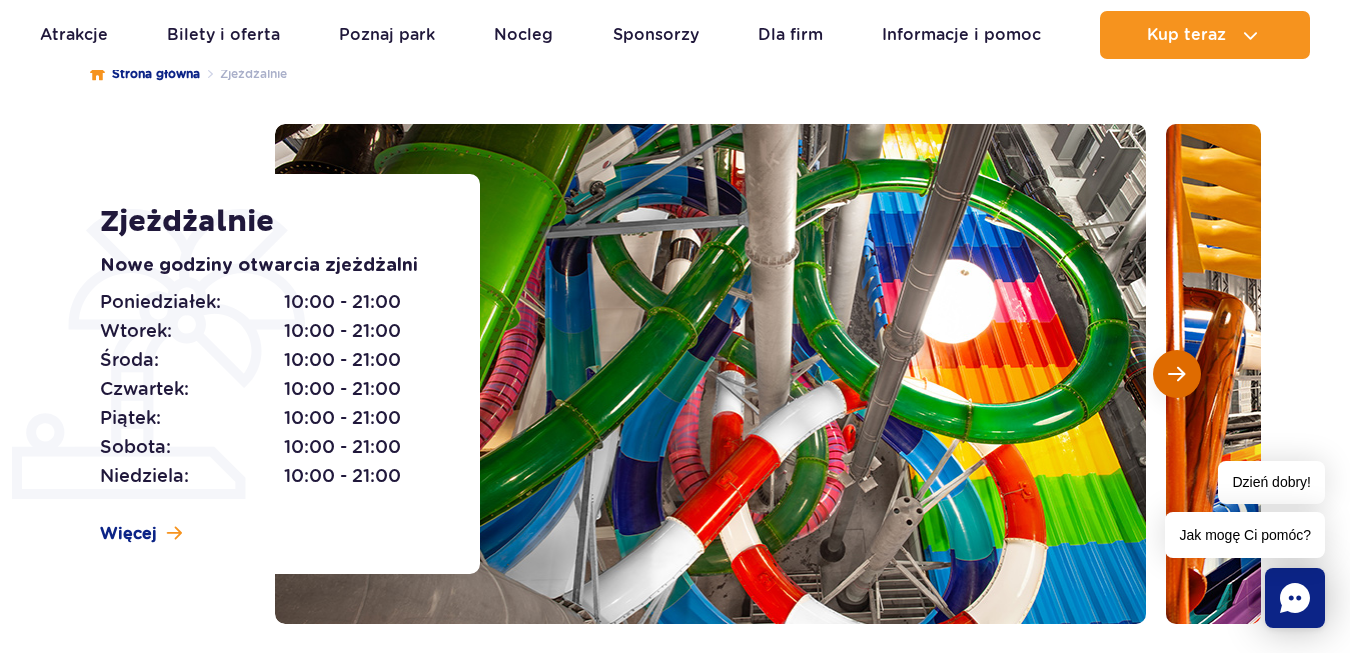 click at bounding box center [1176, 374] 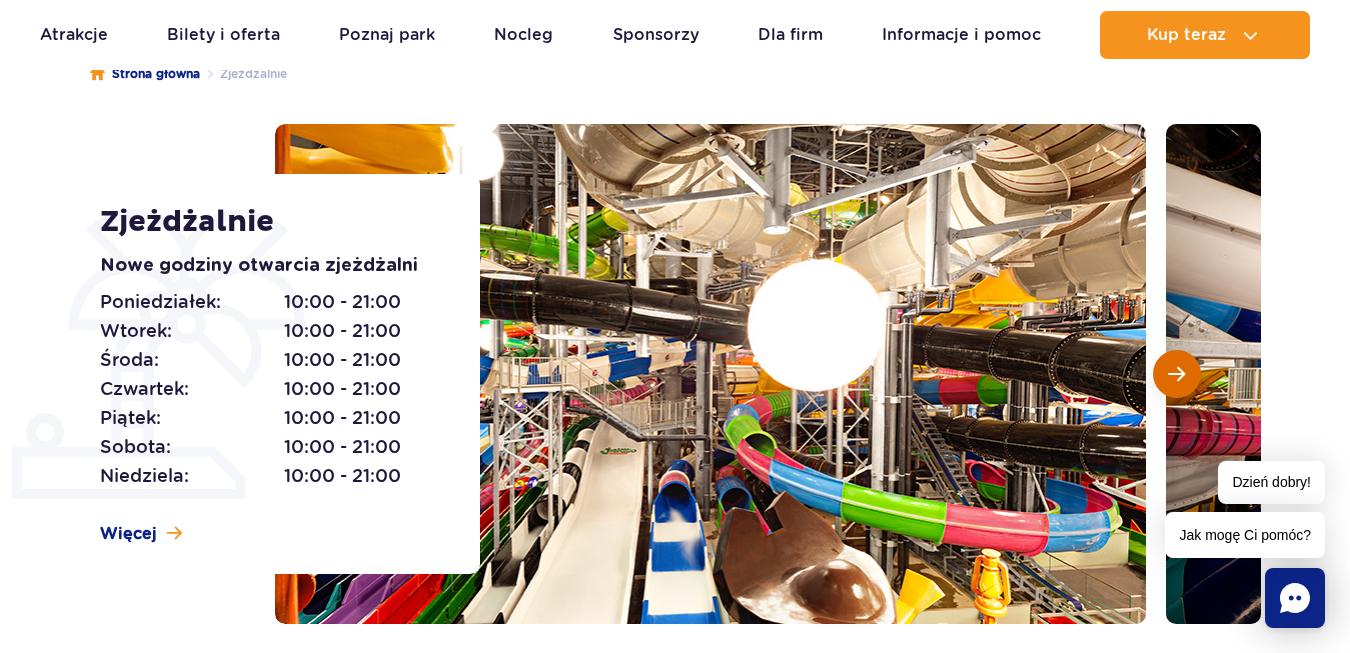 click at bounding box center (1176, 374) 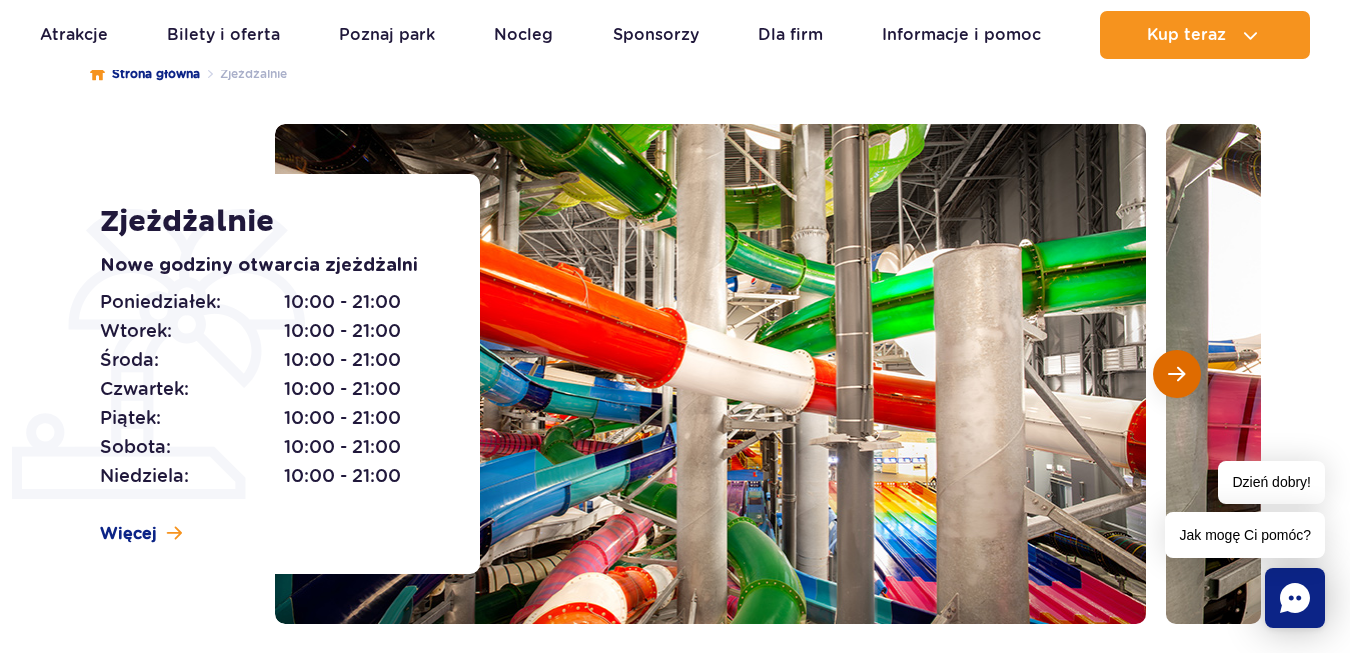 click at bounding box center (1176, 374) 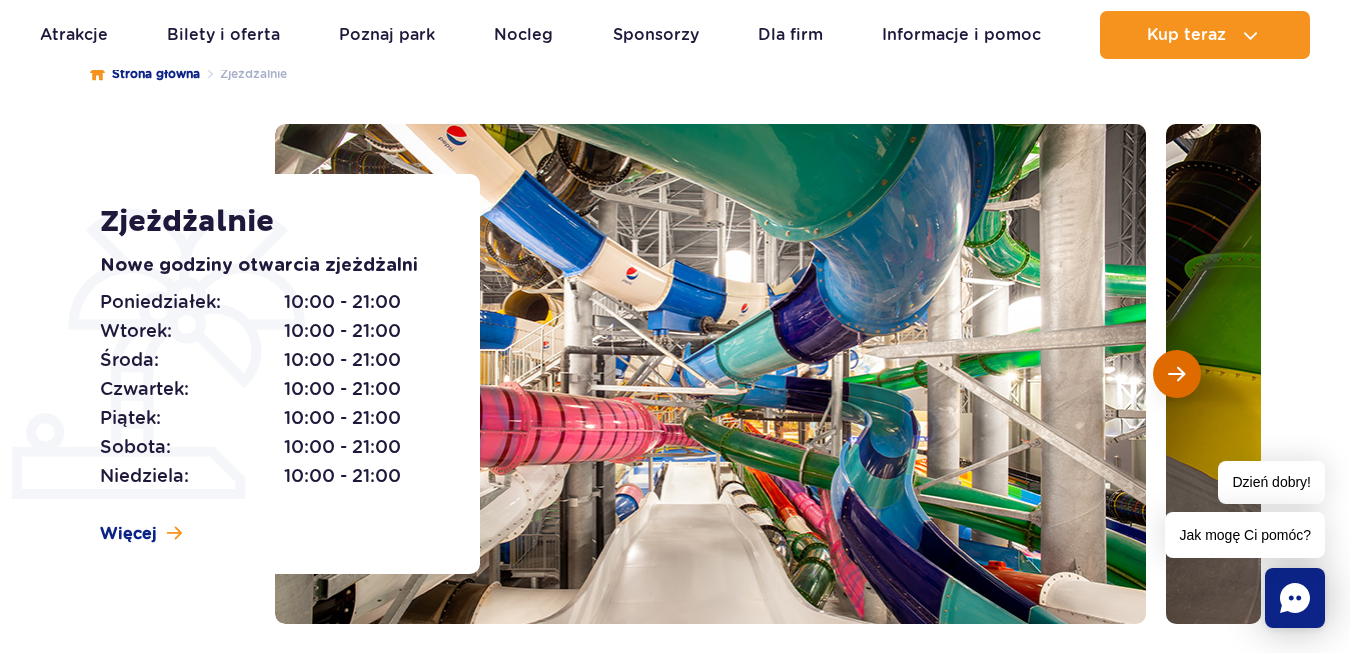 click at bounding box center [1176, 374] 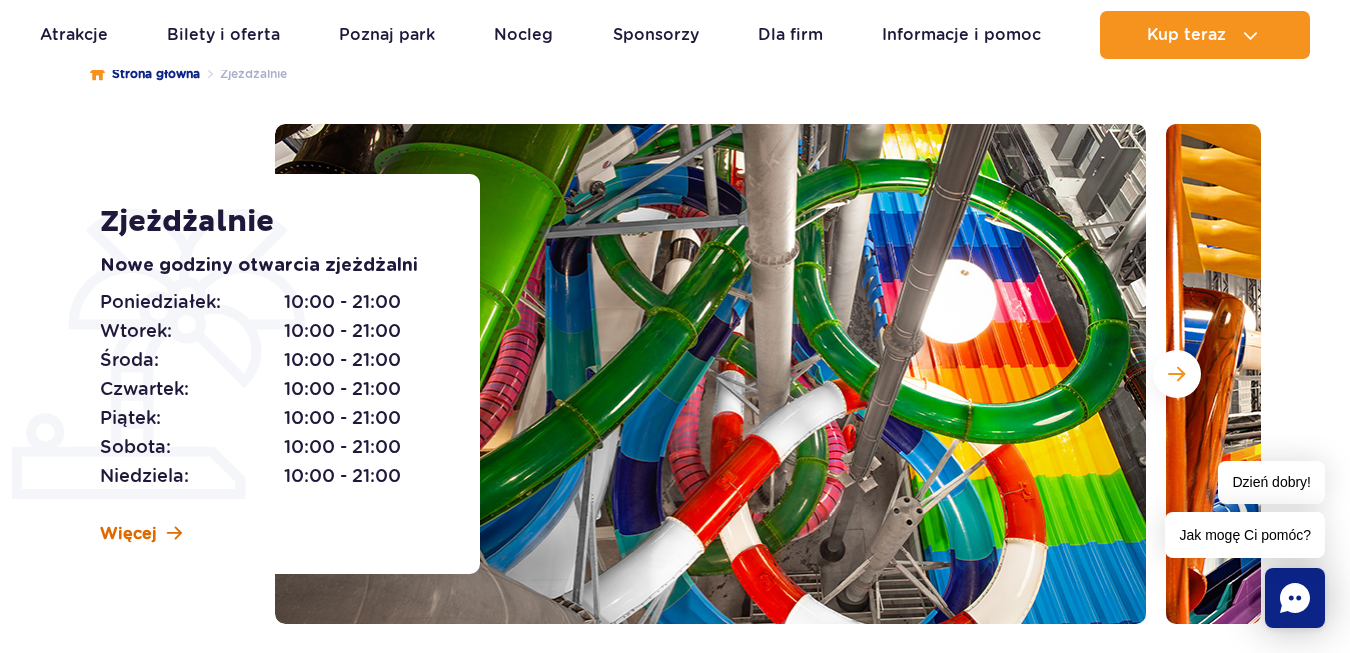 click on "Więcej" at bounding box center (128, 534) 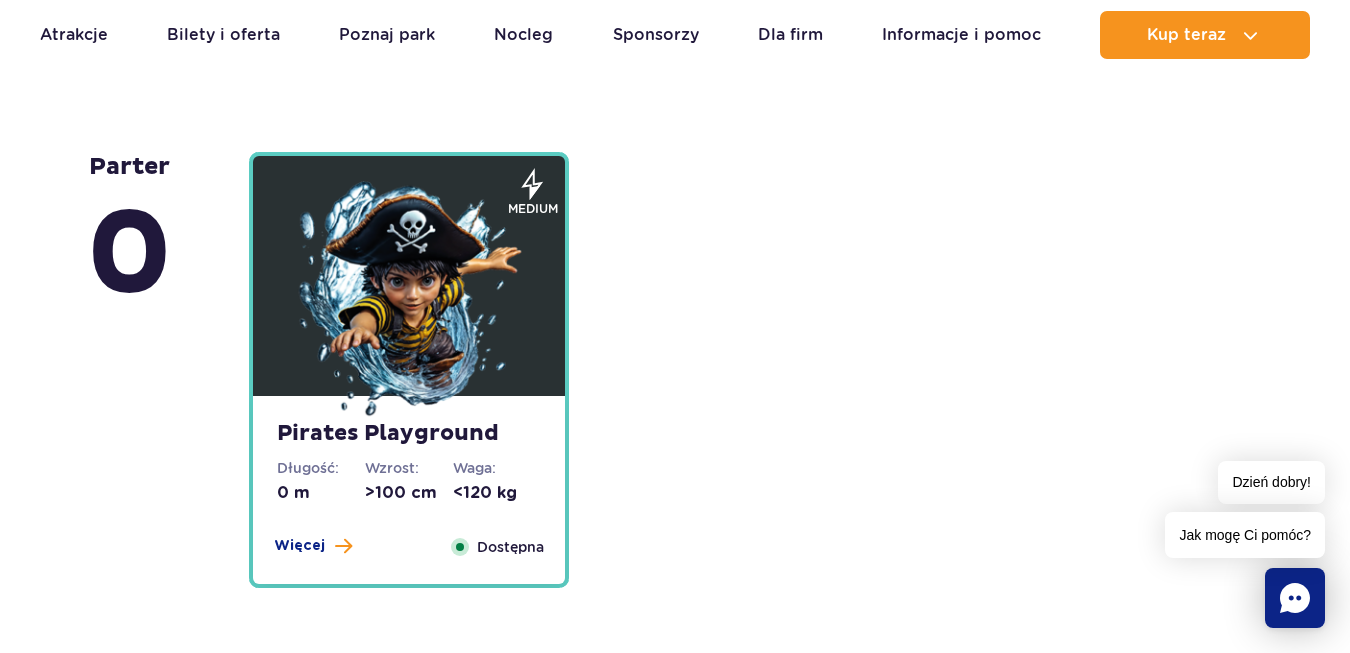 scroll, scrollTop: 4708, scrollLeft: 0, axis: vertical 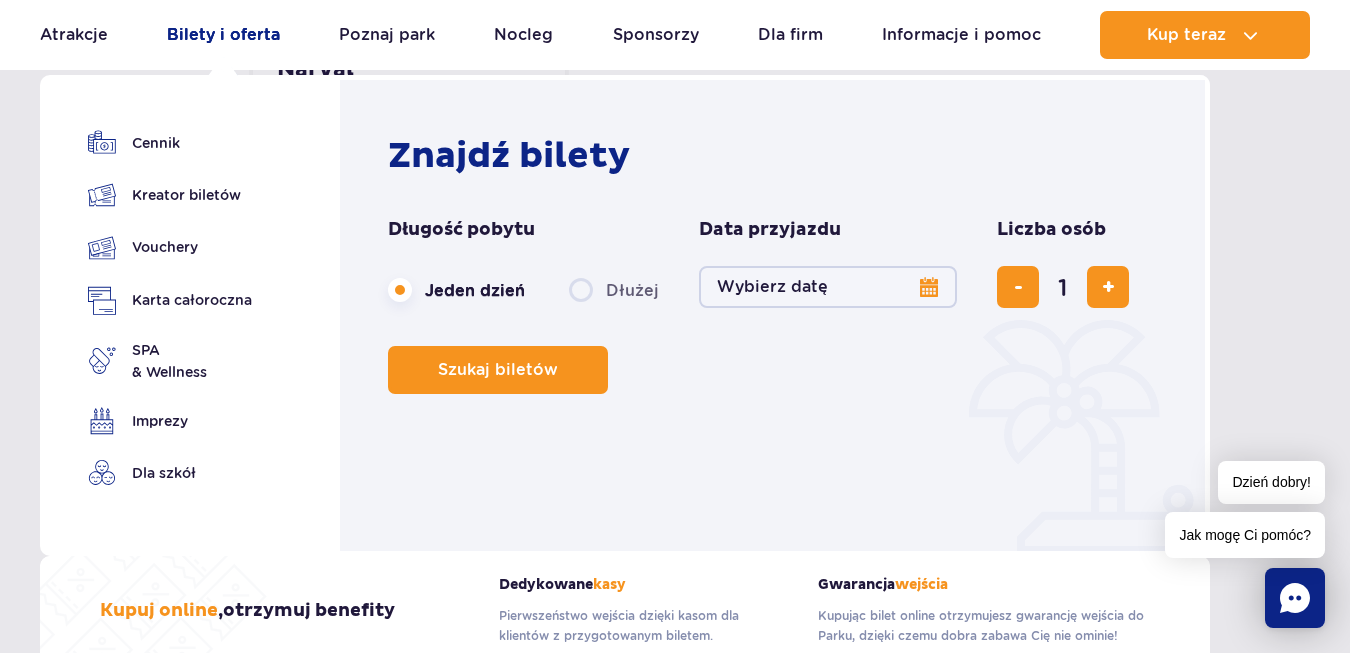 click on "Bilety i oferta" at bounding box center [223, 35] 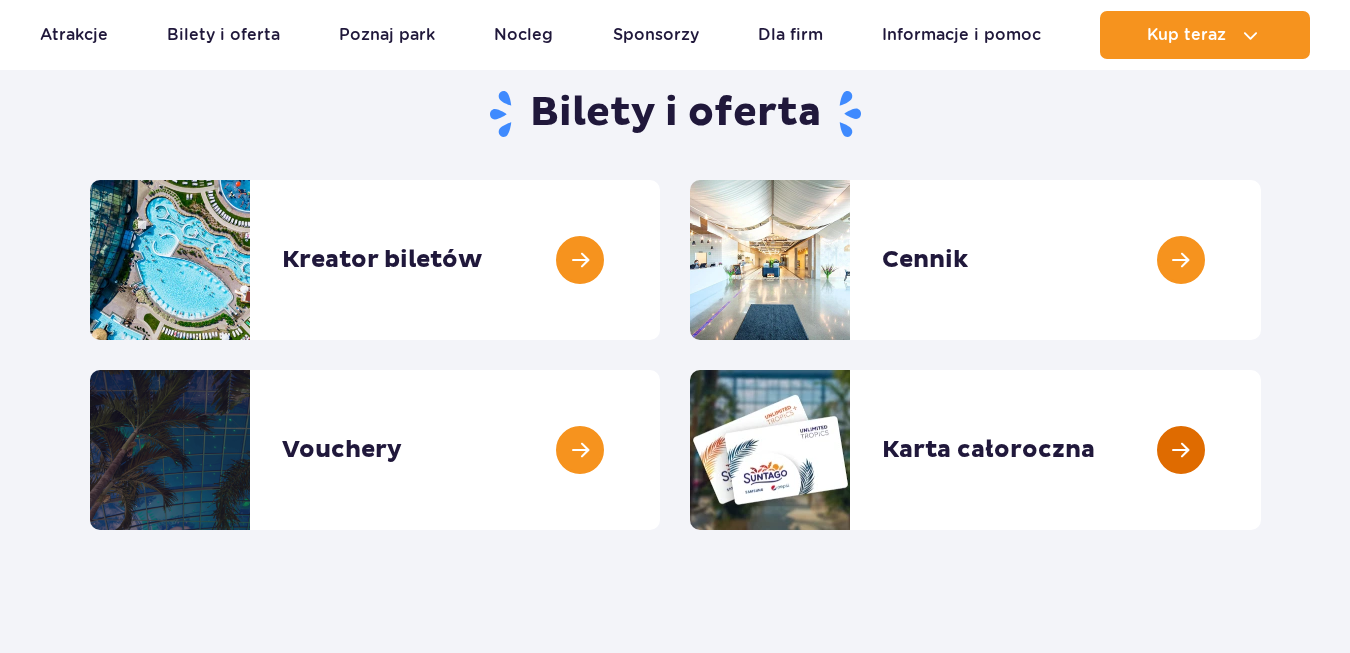 scroll, scrollTop: 200, scrollLeft: 0, axis: vertical 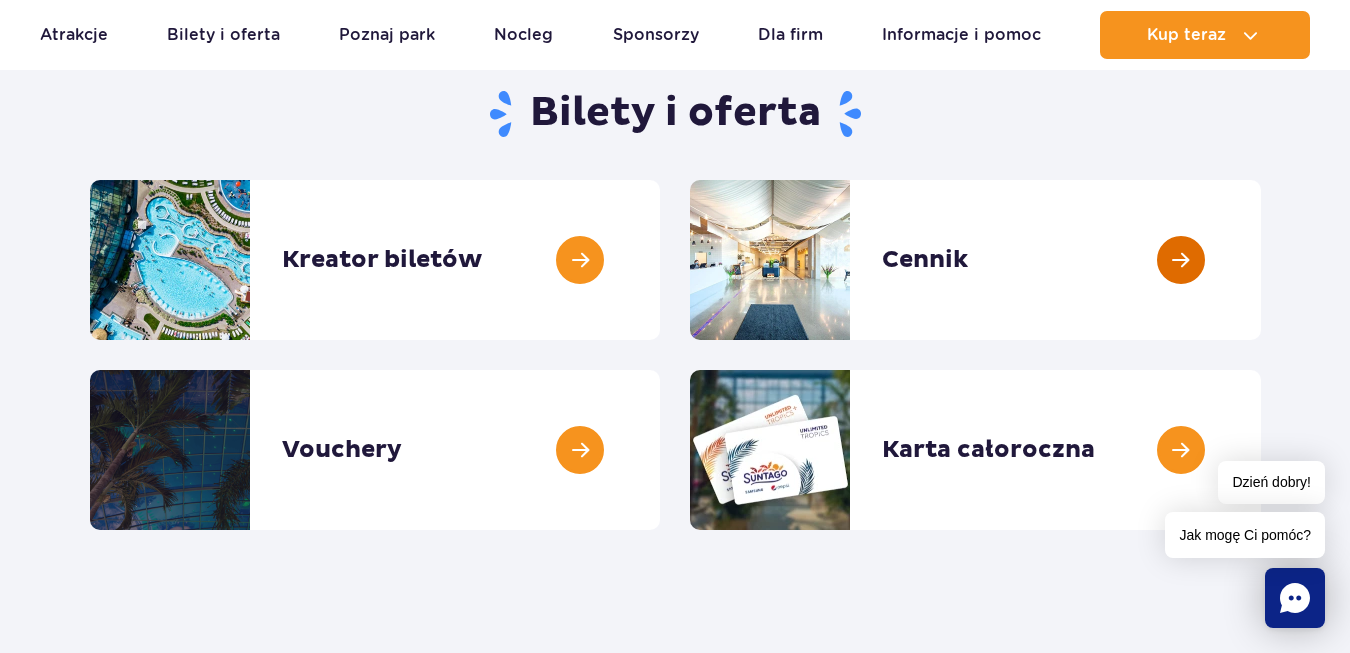 click at bounding box center (1261, 260) 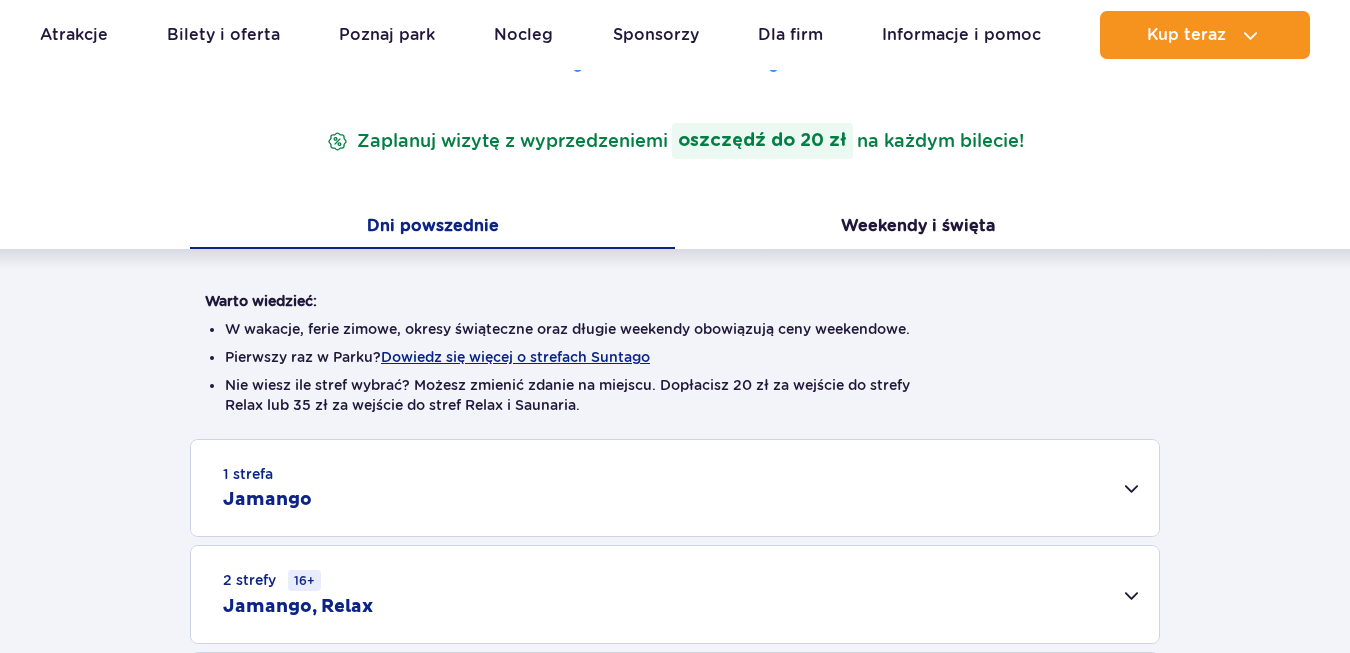 scroll, scrollTop: 500, scrollLeft: 0, axis: vertical 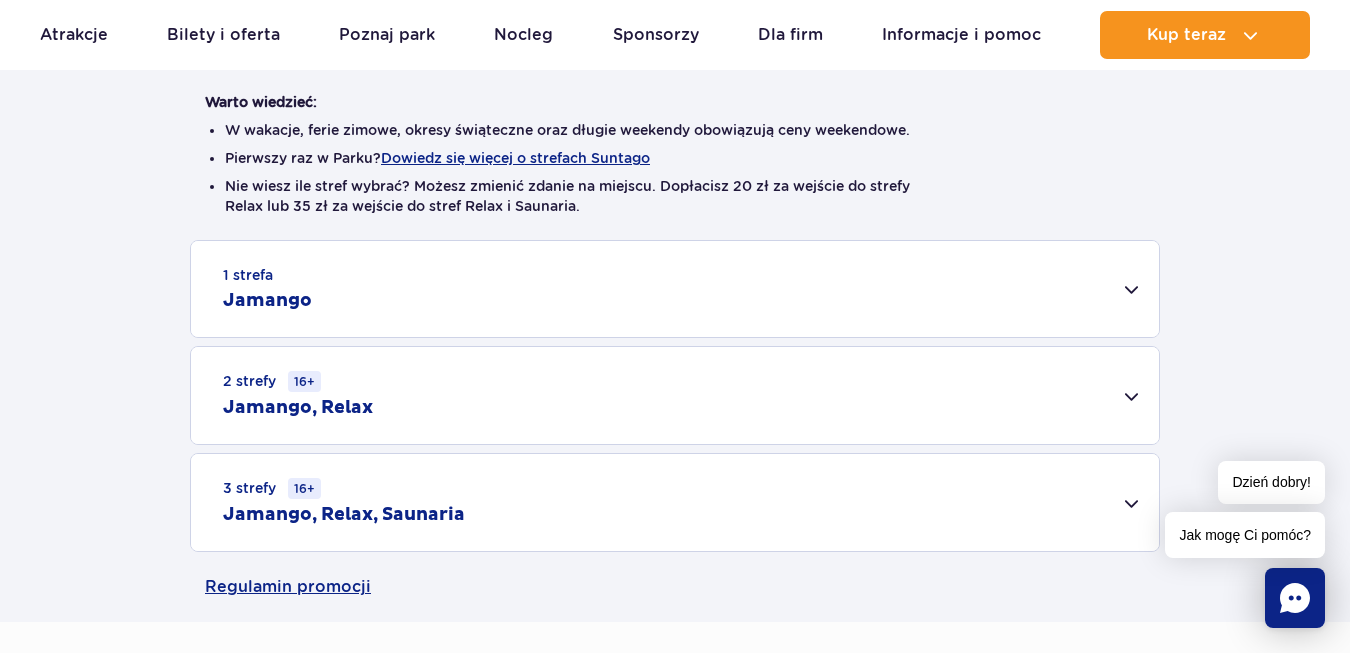 click on "1 strefa
Jamango" at bounding box center [675, 289] 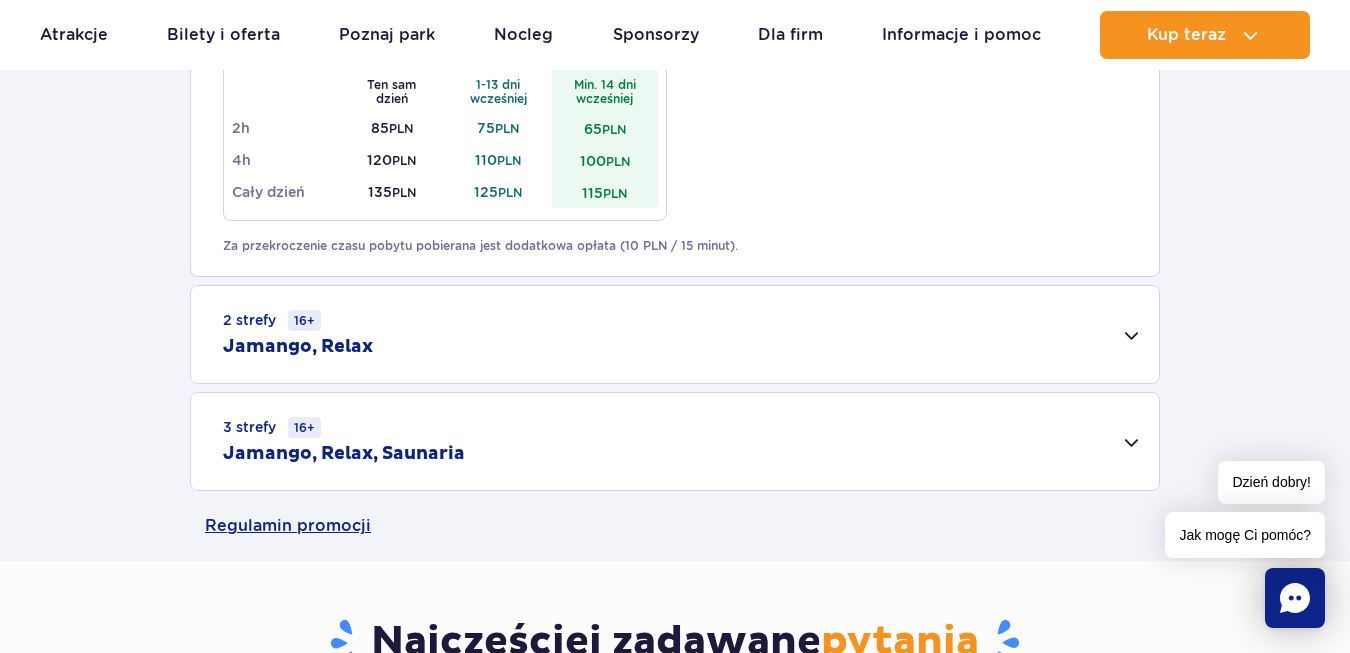 scroll, scrollTop: 1300, scrollLeft: 0, axis: vertical 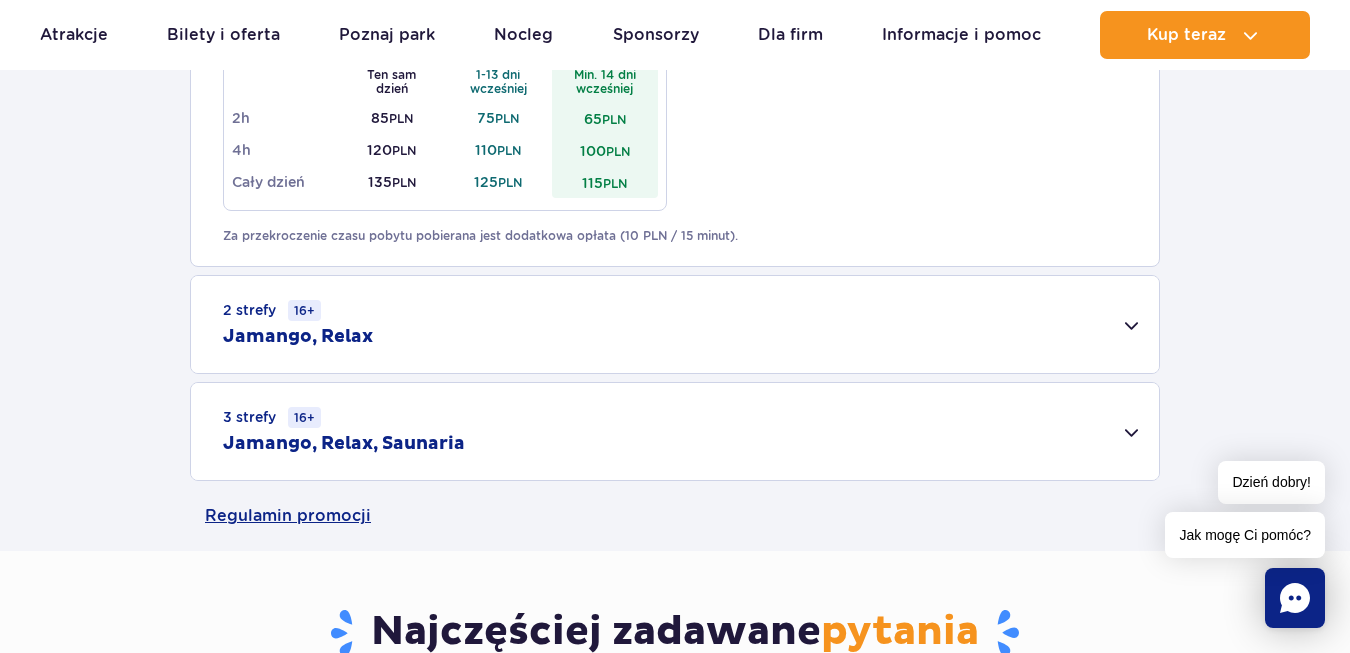 click on "2 strefy  16+
Jamango, Relax" at bounding box center (675, 324) 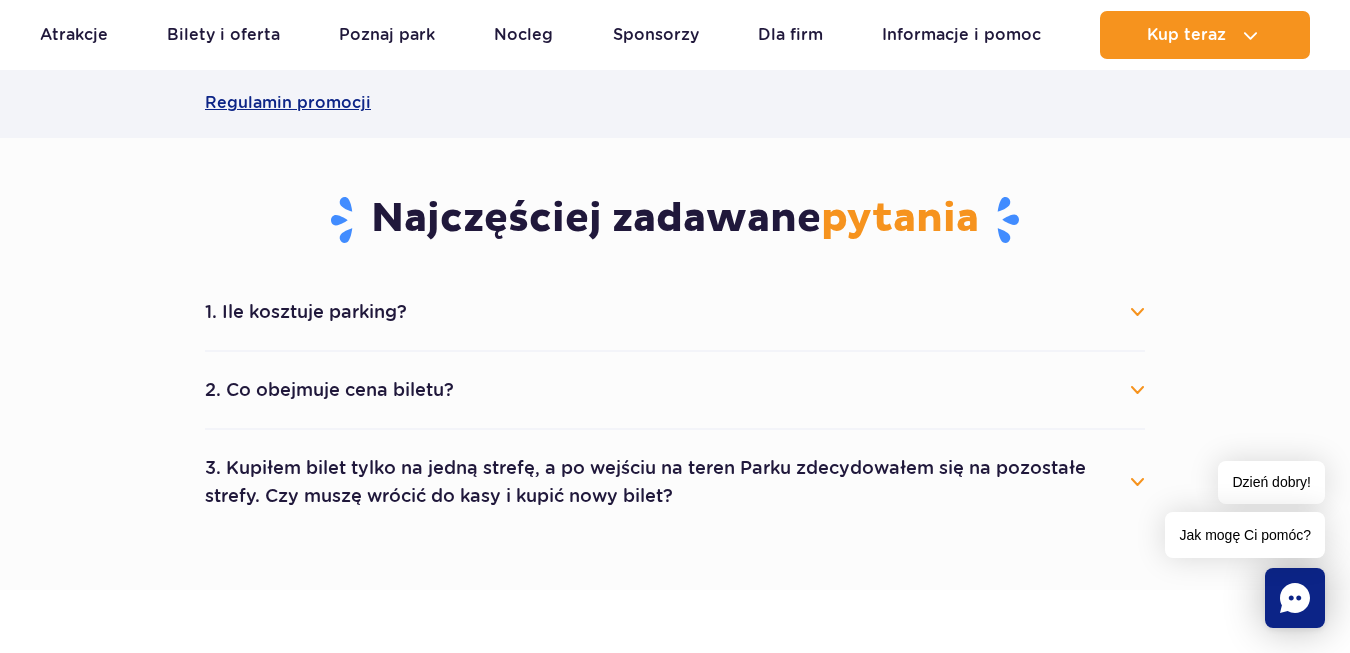 scroll, scrollTop: 2000, scrollLeft: 0, axis: vertical 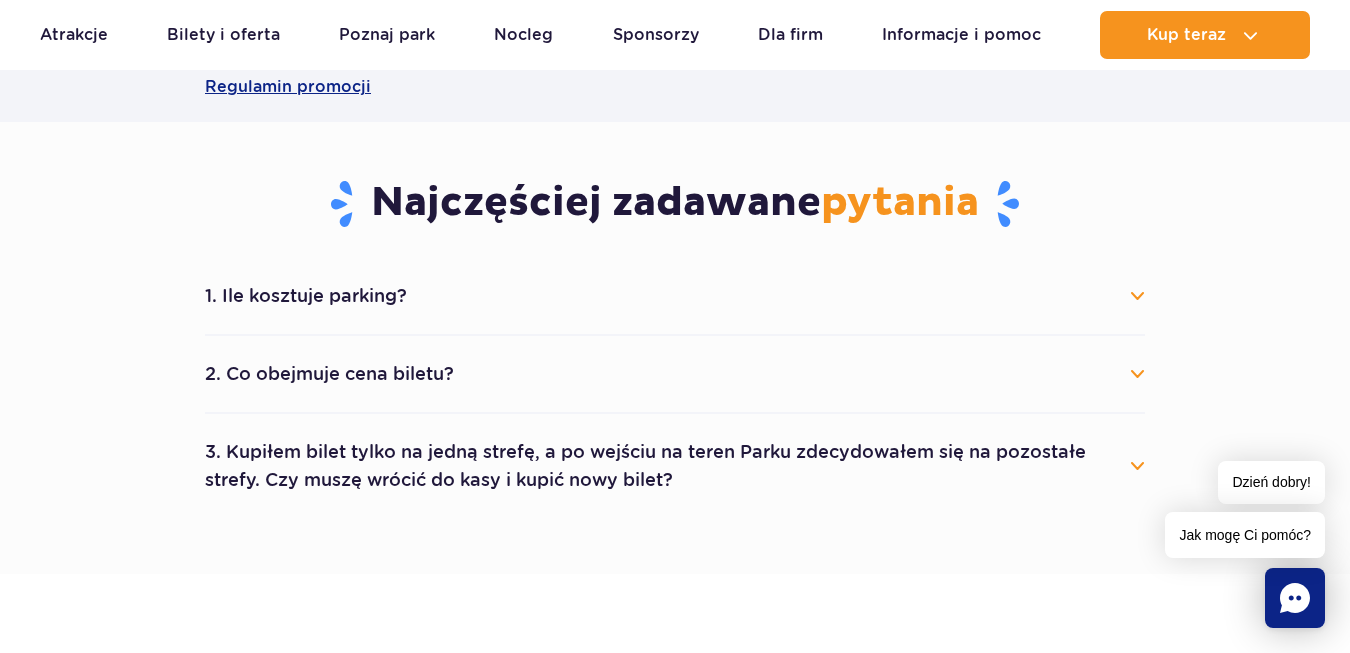 click on "1. Ile kosztuje parking?" at bounding box center (675, 296) 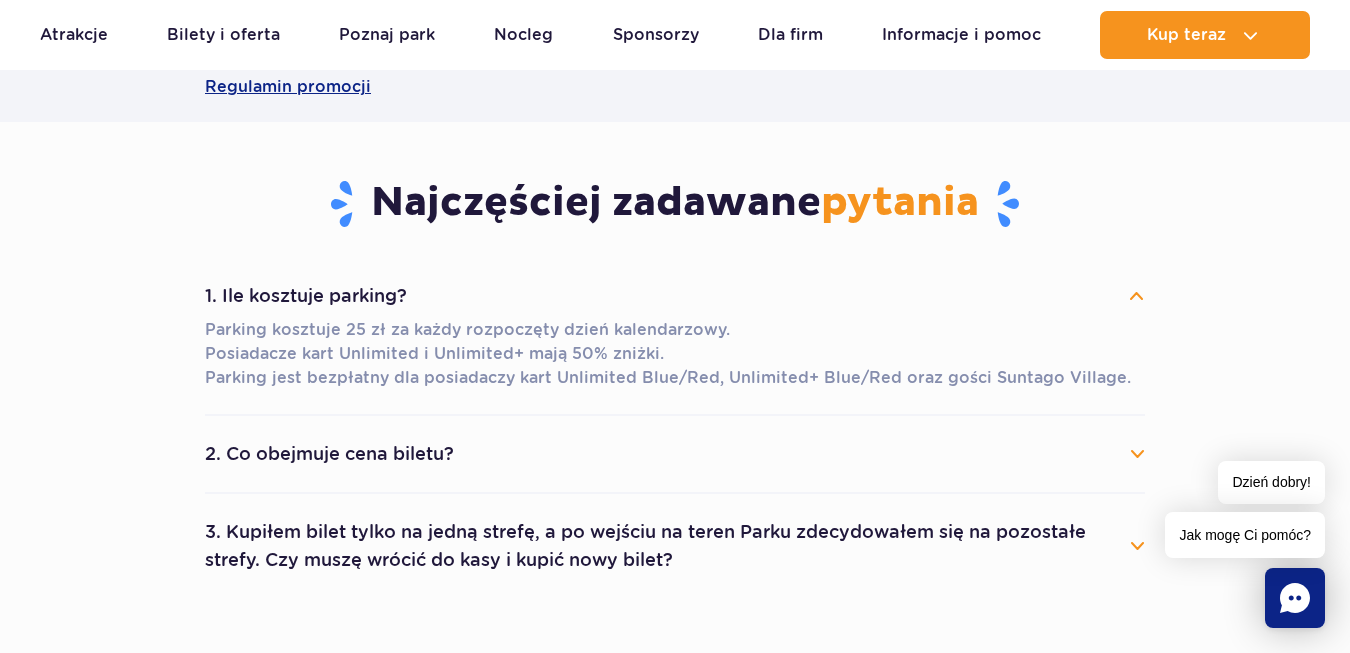 click on "2. Co obejmuje cena biletu?" at bounding box center [675, 454] 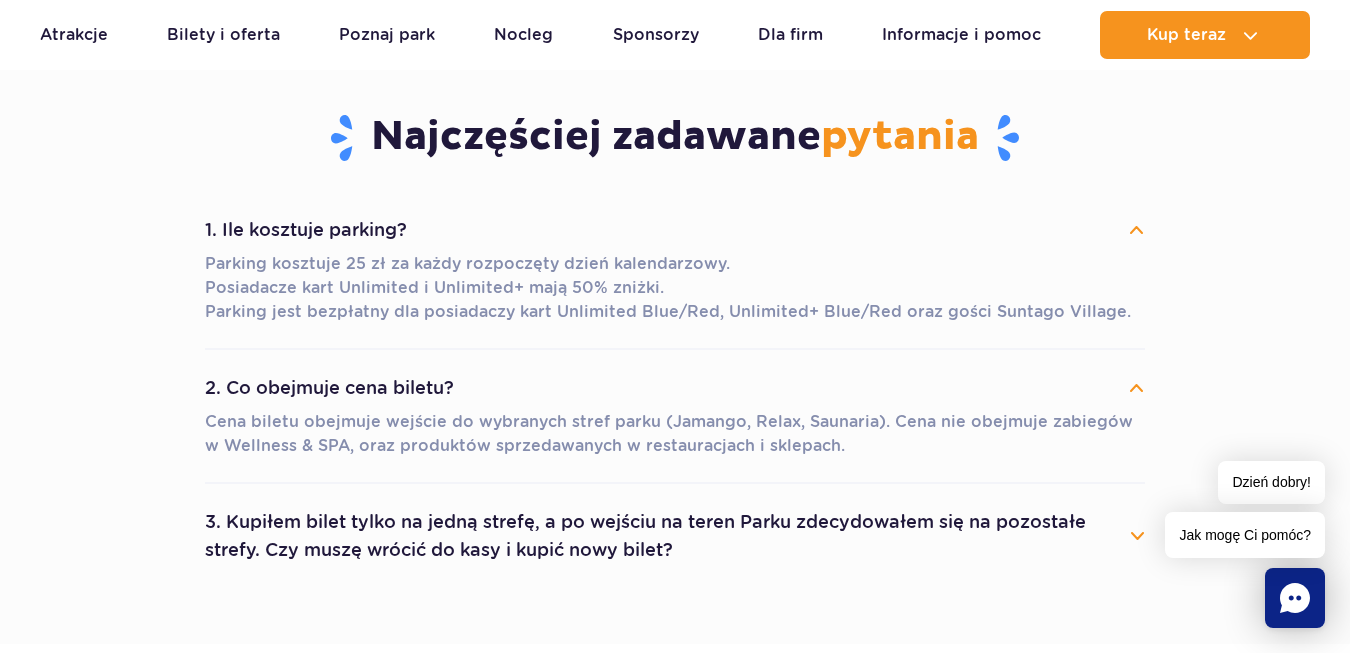 scroll, scrollTop: 2200, scrollLeft: 0, axis: vertical 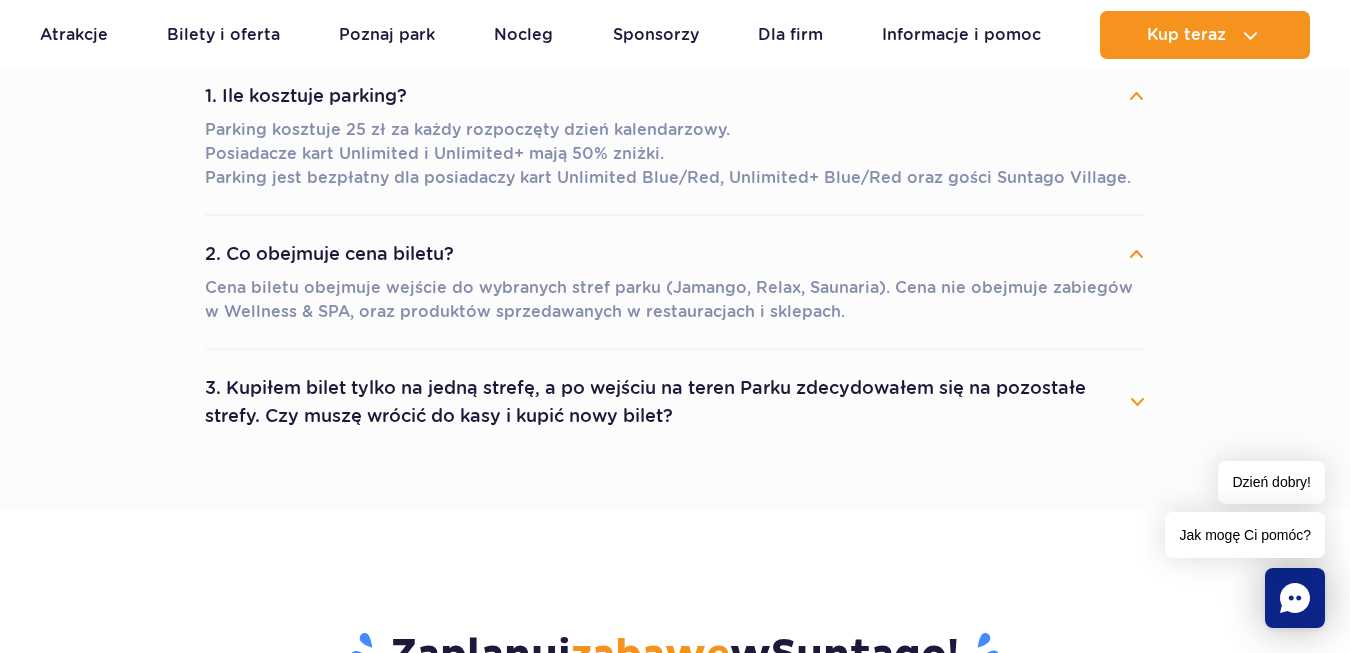 click on "3. Kupiłem bilet tylko na jedną strefę, a po wejściu na teren Parku zdecydowałem się na pozostałe strefy. Czy muszę wrócić do kasy i kupić nowy bilet?" at bounding box center [675, 402] 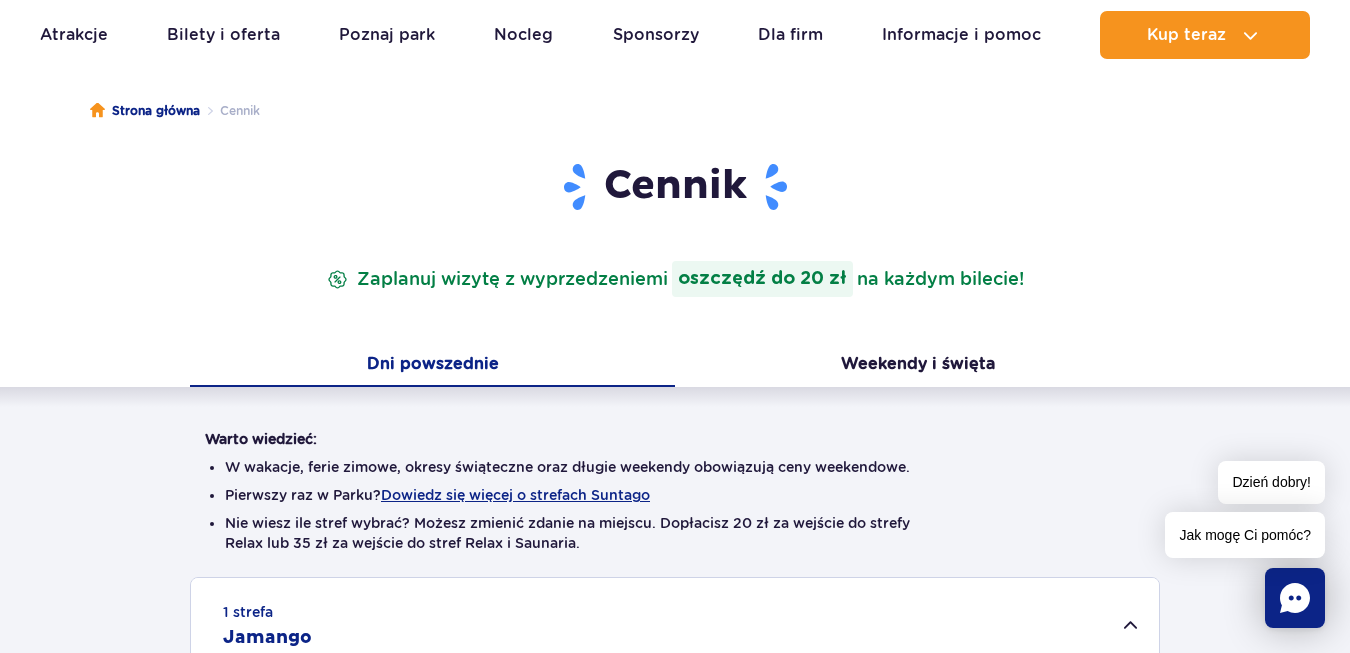scroll, scrollTop: 0, scrollLeft: 0, axis: both 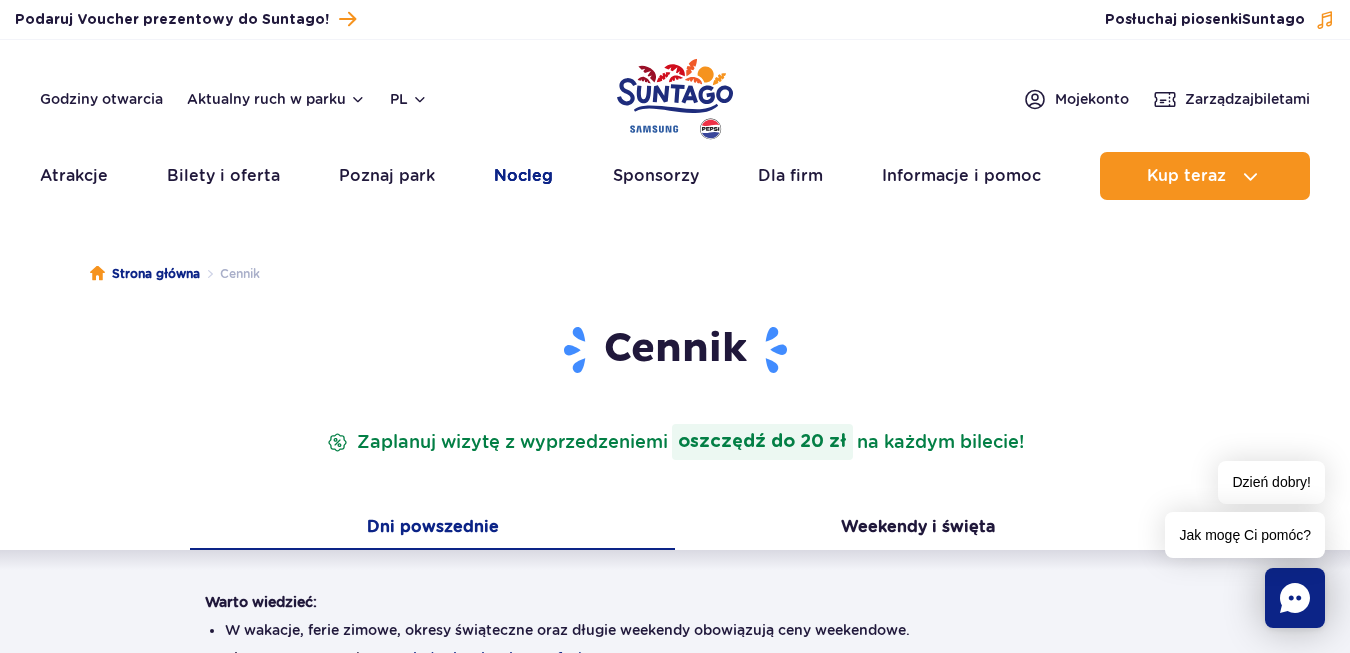 click on "Nocleg" at bounding box center [523, 176] 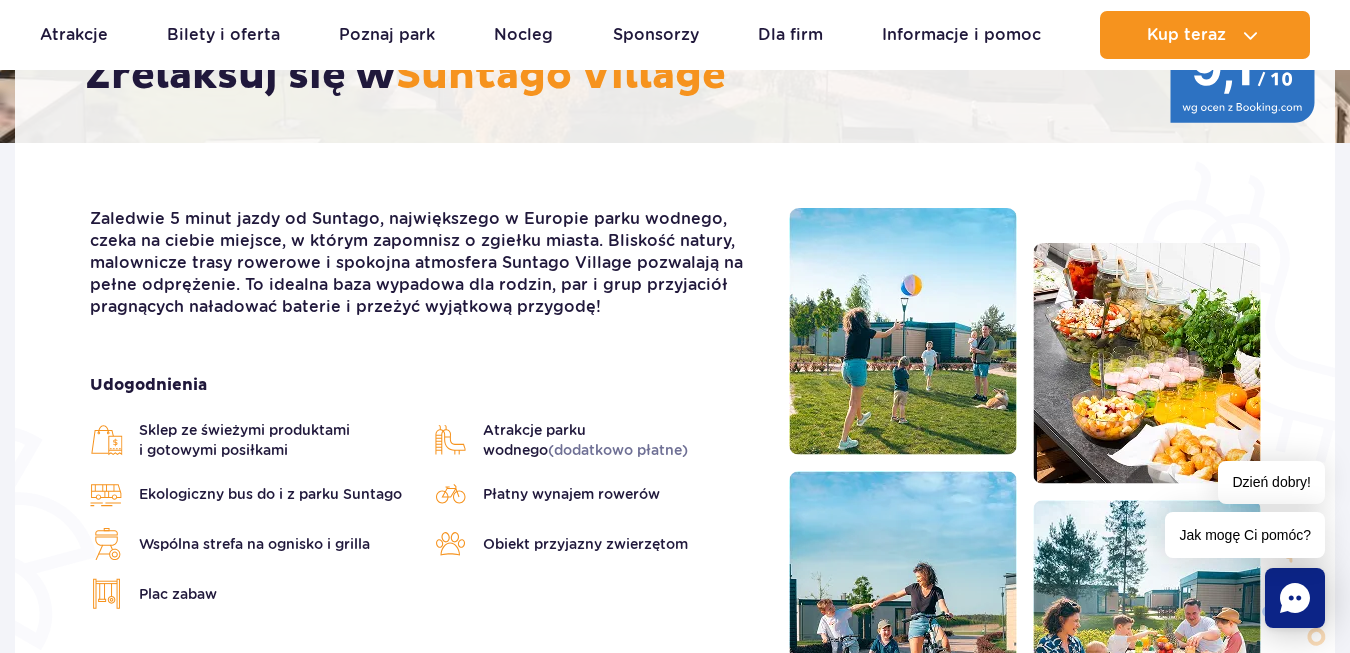 scroll, scrollTop: 500, scrollLeft: 0, axis: vertical 